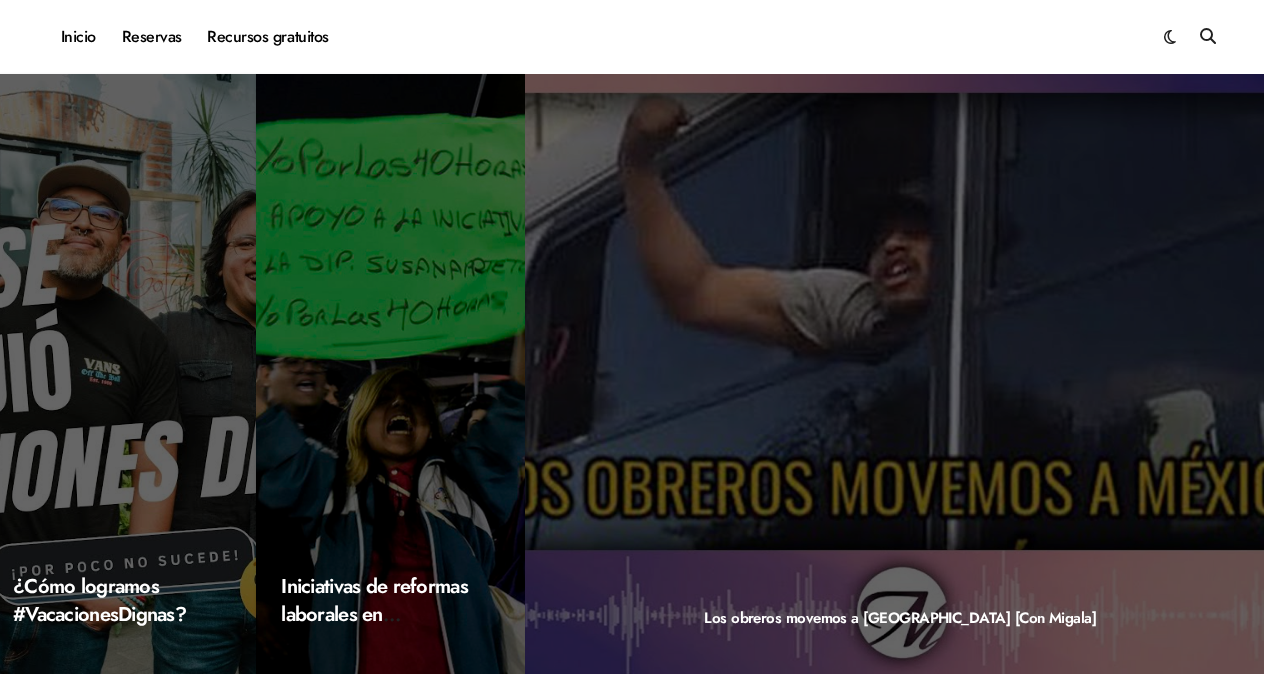 scroll, scrollTop: 0, scrollLeft: 0, axis: both 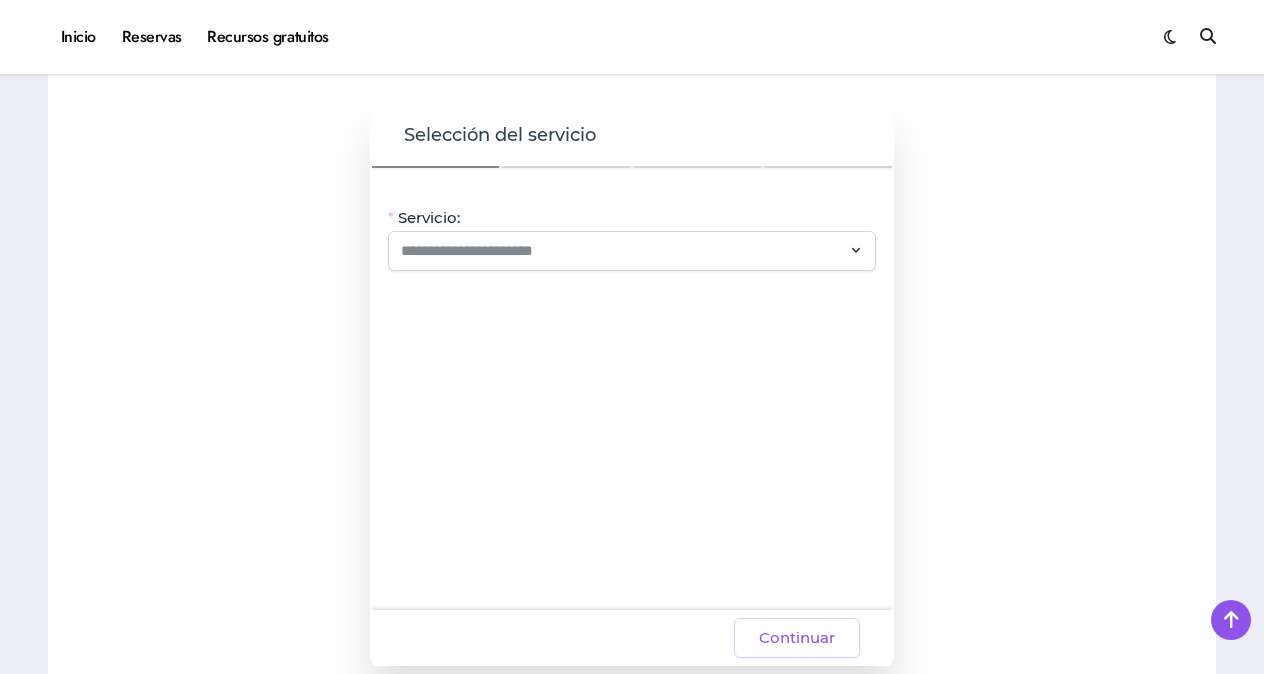click 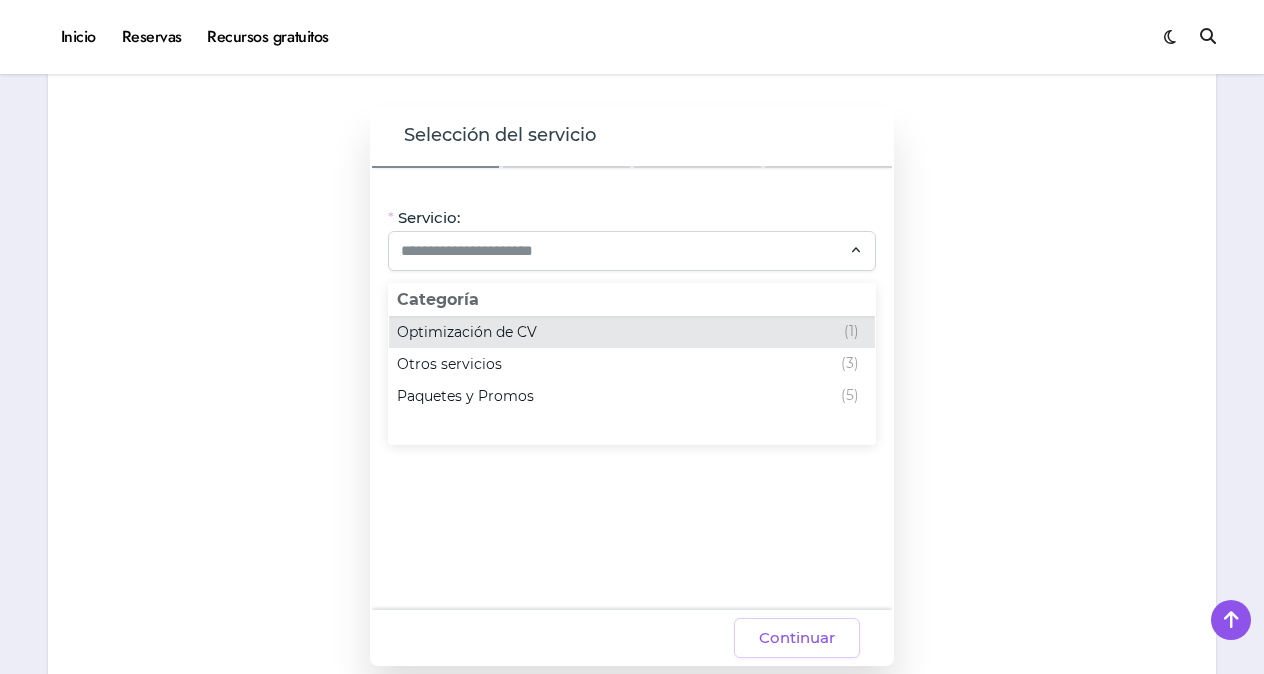 click on "Optimización de CV (1)" at bounding box center (628, 332) 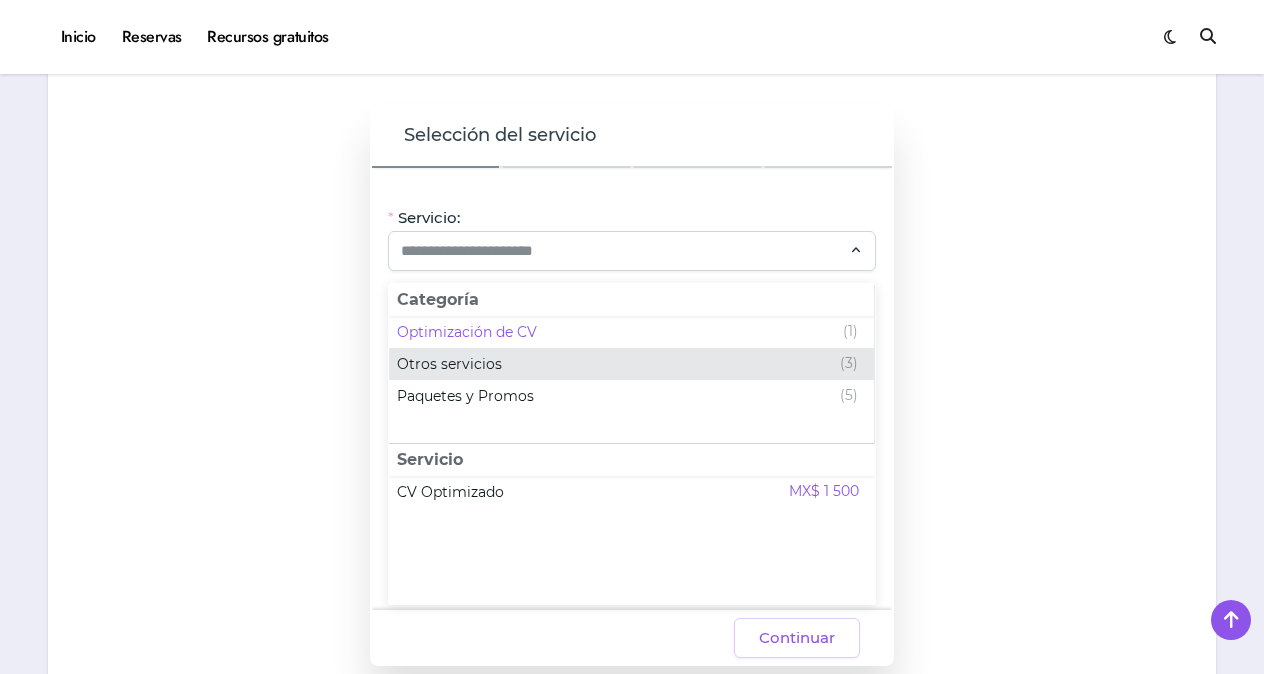 click on "Otros servicios (3)" at bounding box center (627, 364) 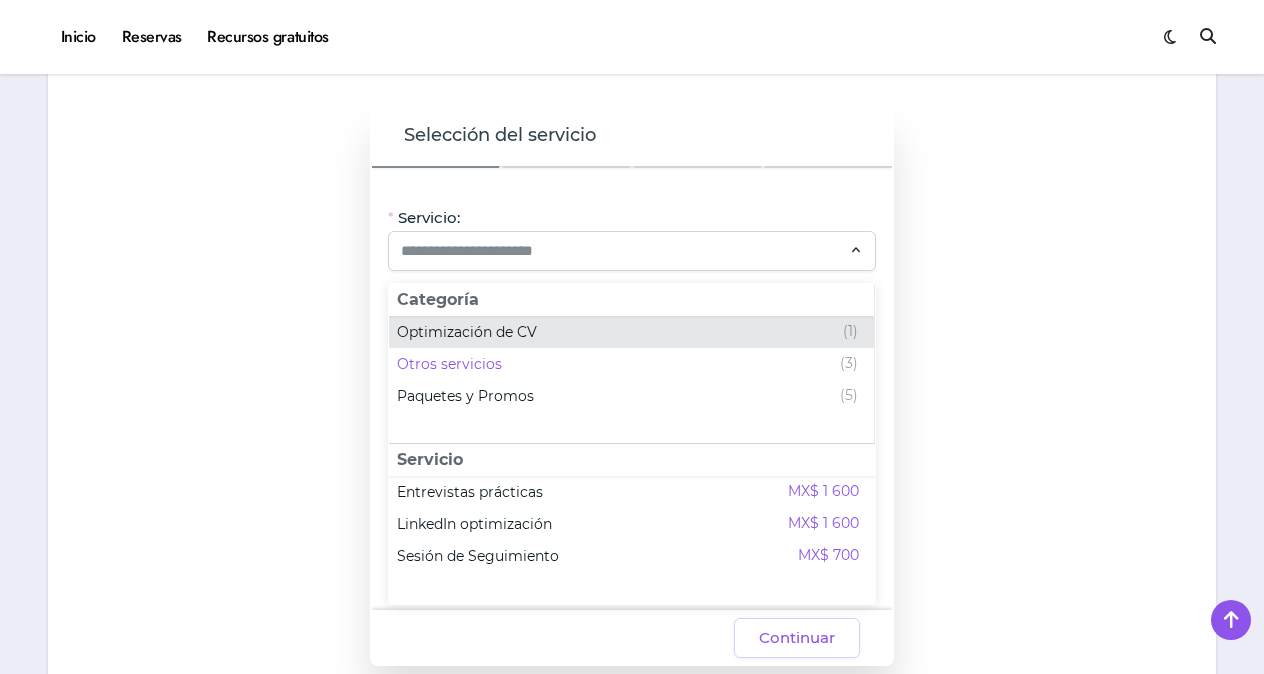 click on "Optimización de CV (1)" at bounding box center [627, 332] 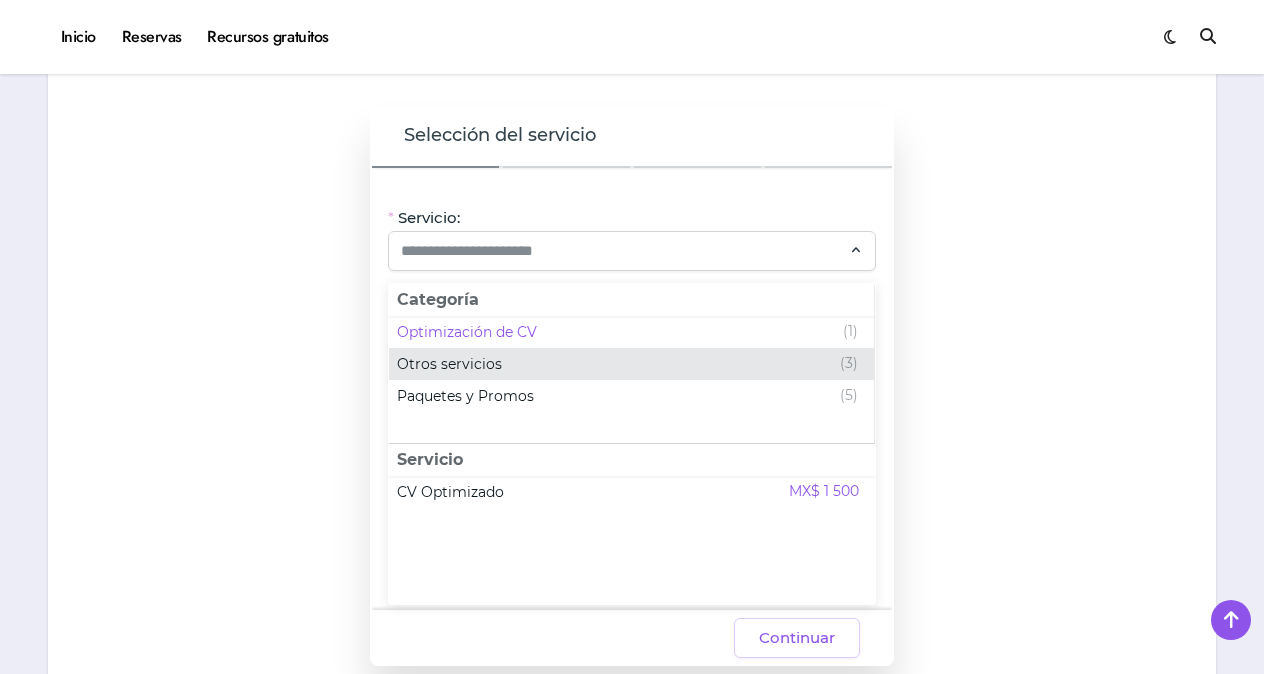 click on "Otros servicios (3)" at bounding box center [627, 364] 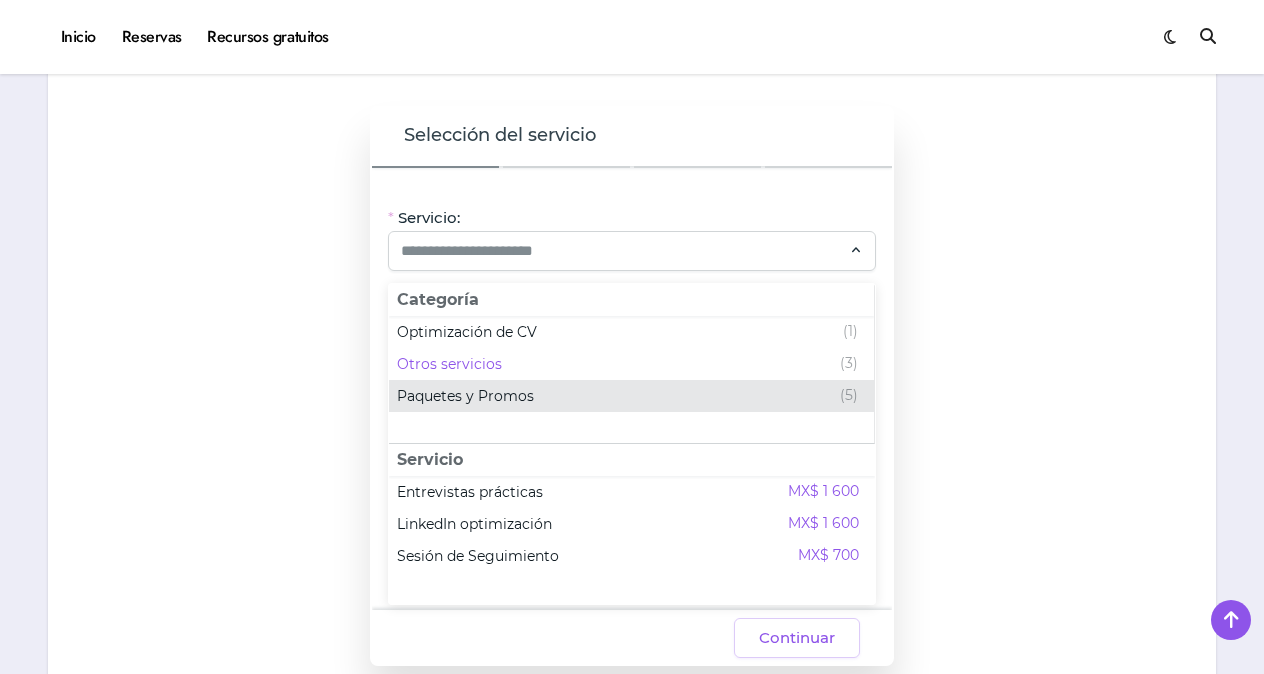 click on "Paquetes y Promos (5)" at bounding box center (627, 396) 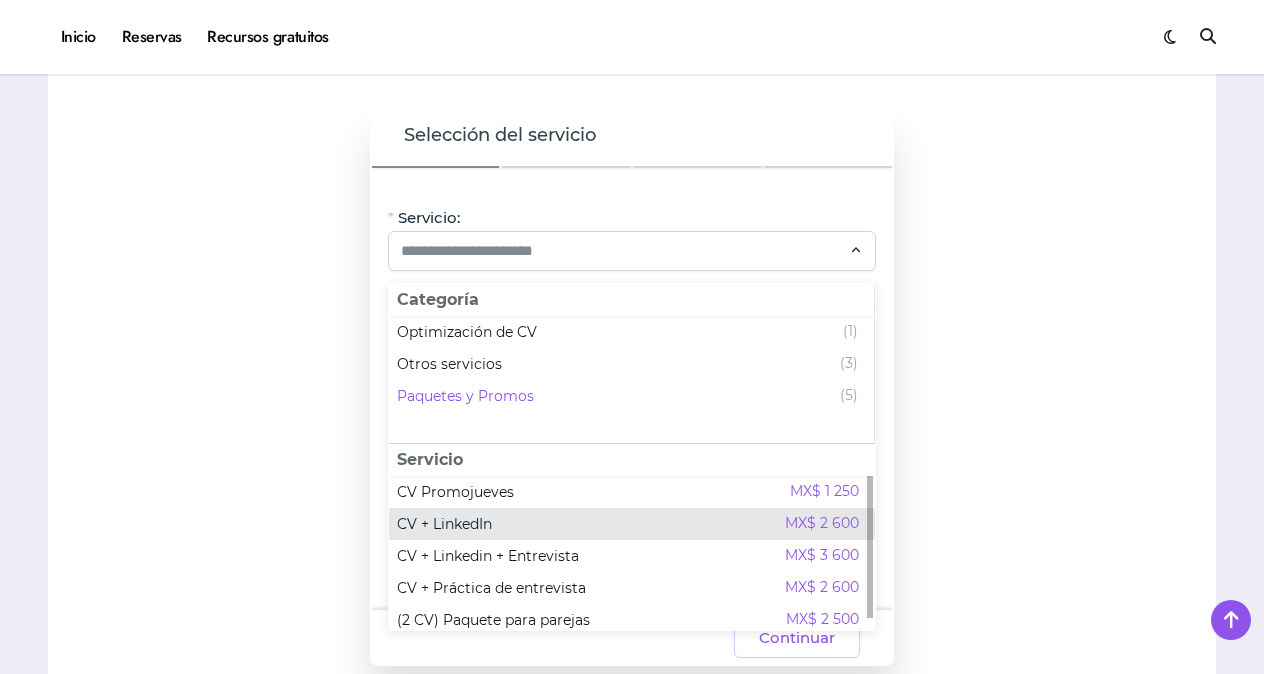 scroll, scrollTop: 12, scrollLeft: 0, axis: vertical 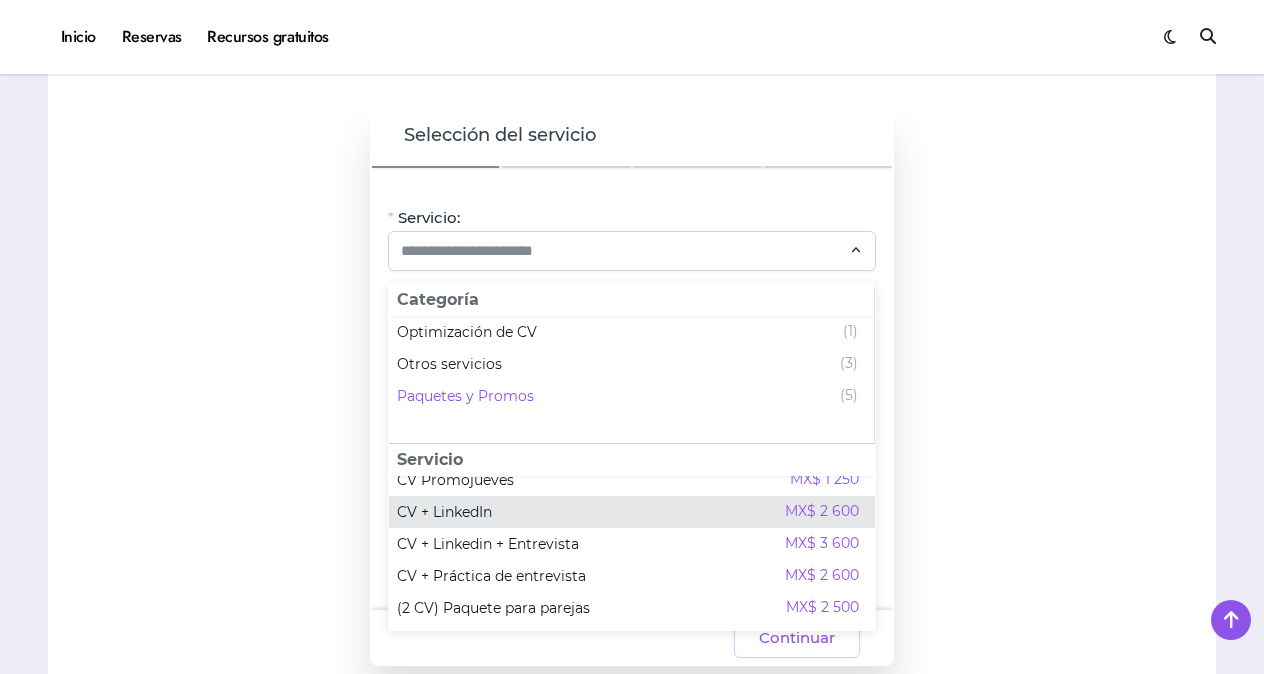 drag, startPoint x: 866, startPoint y: 537, endPoint x: 896, endPoint y: 634, distance: 101.53325 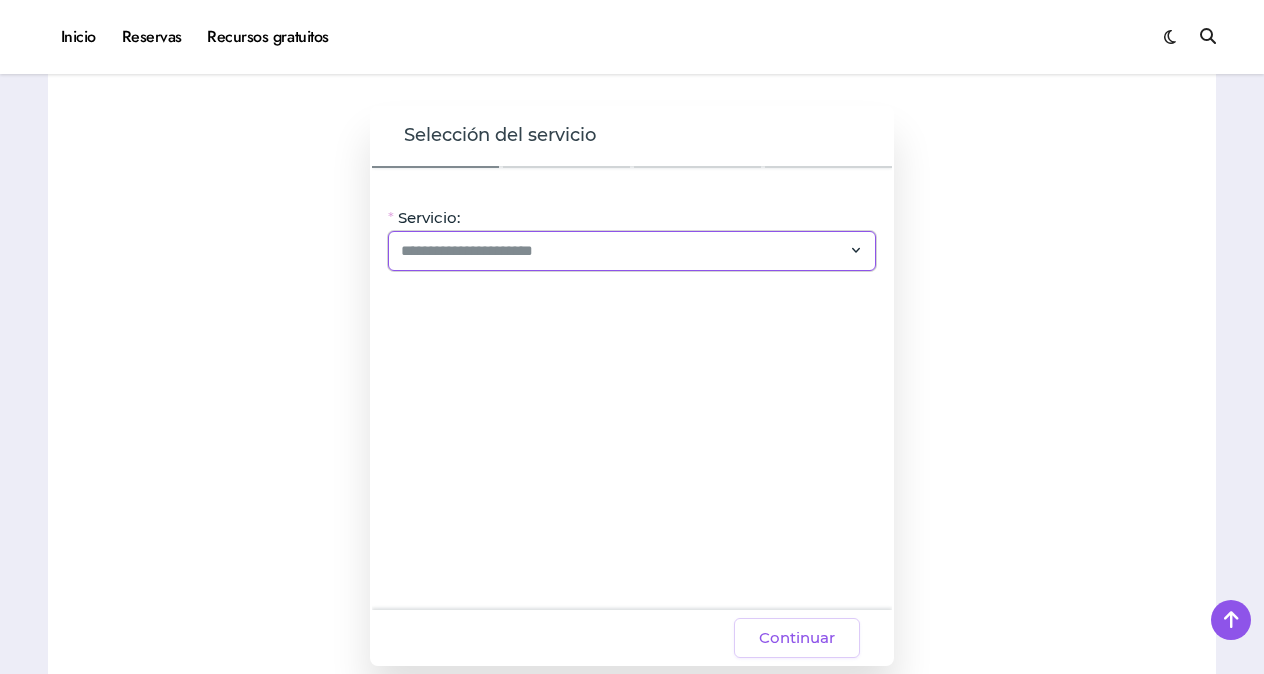 click 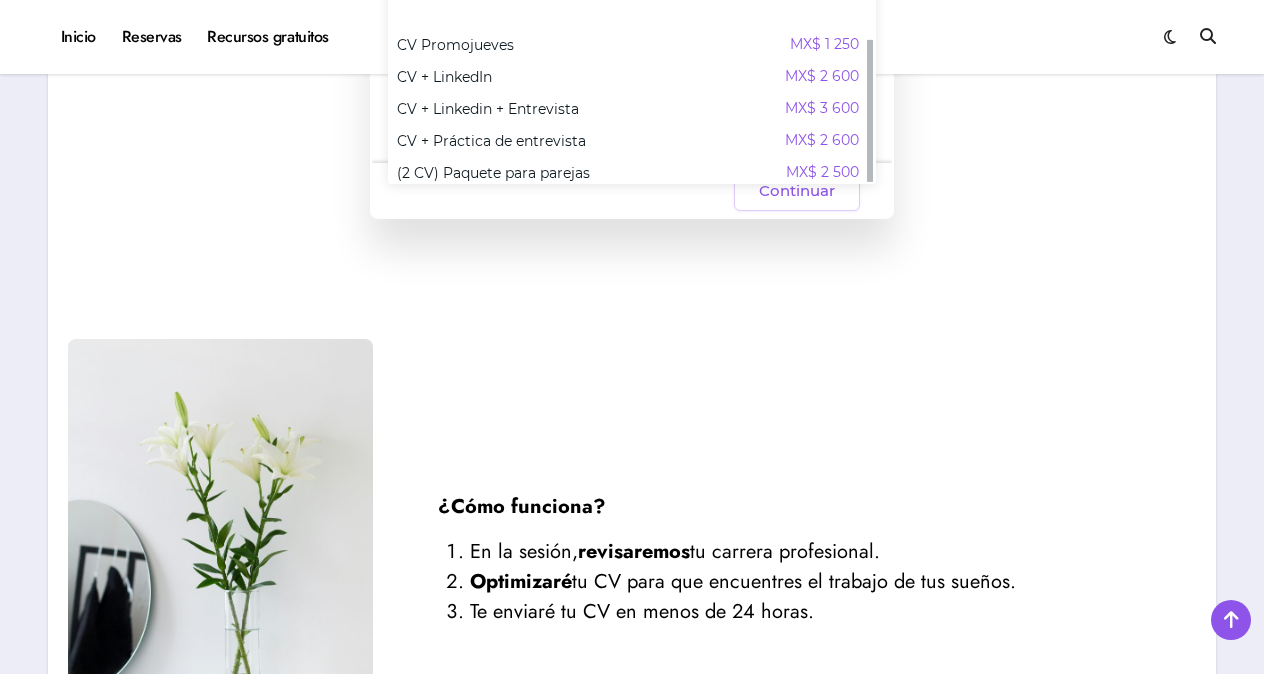 scroll, scrollTop: 2098, scrollLeft: 0, axis: vertical 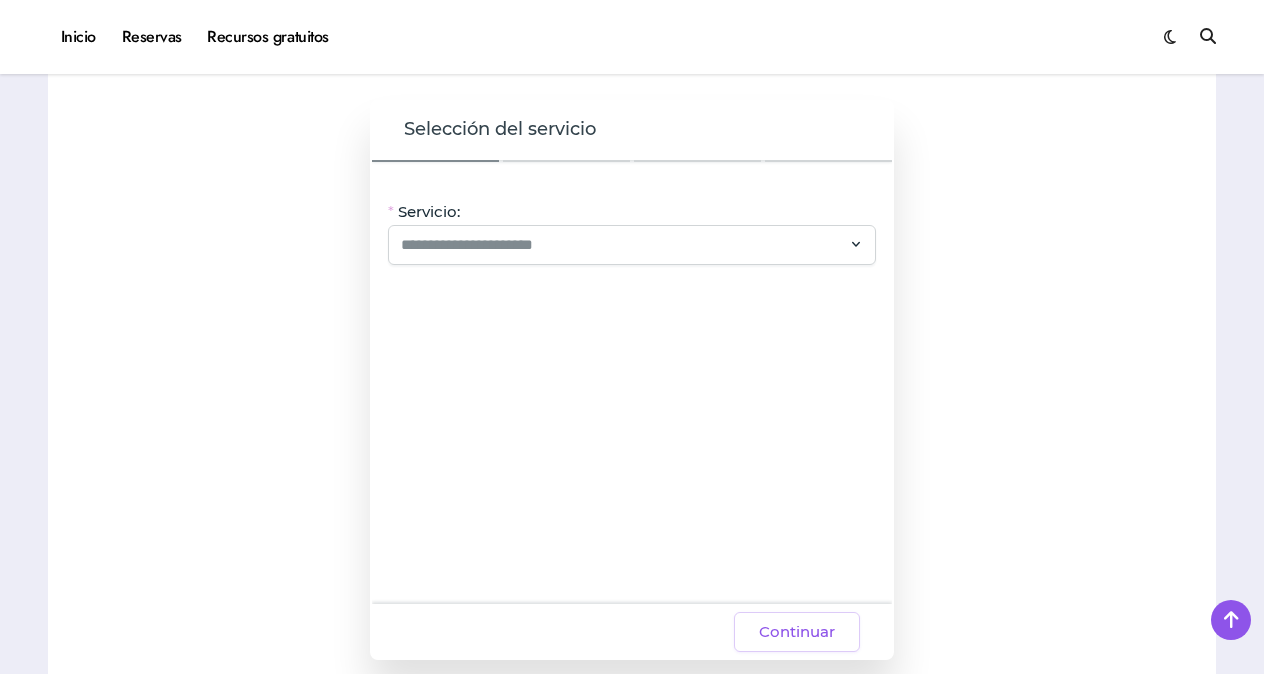 click 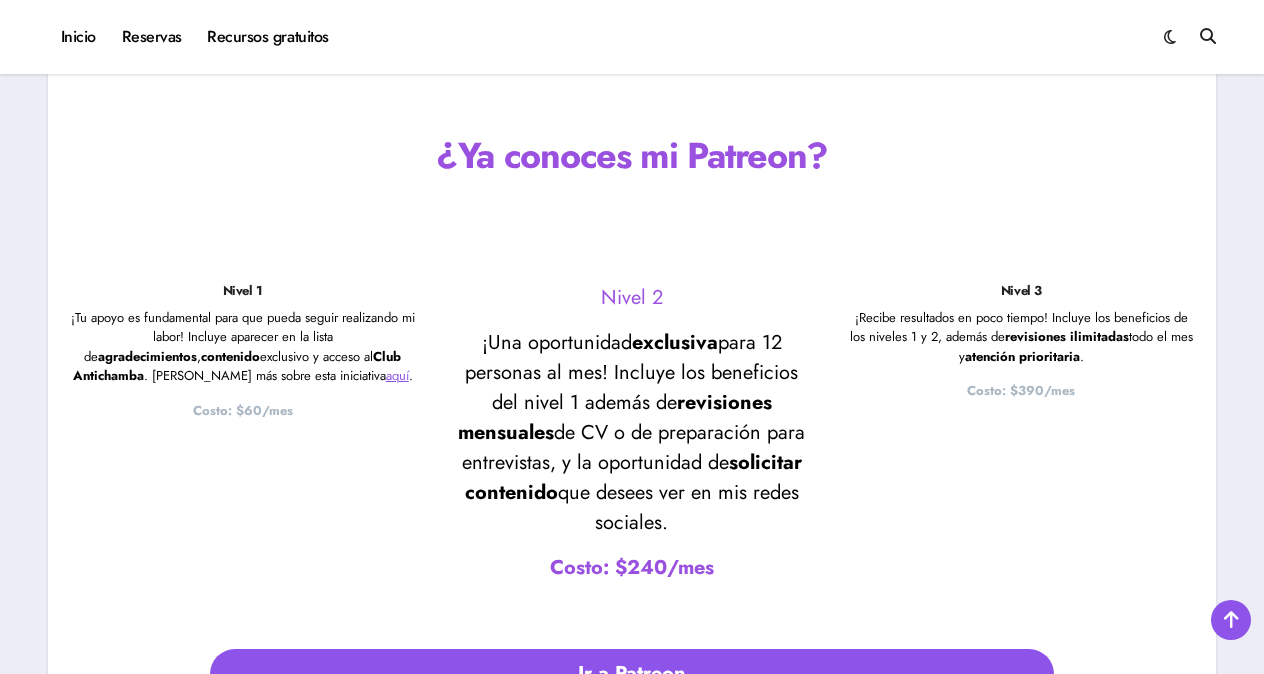 scroll, scrollTop: 3972, scrollLeft: 0, axis: vertical 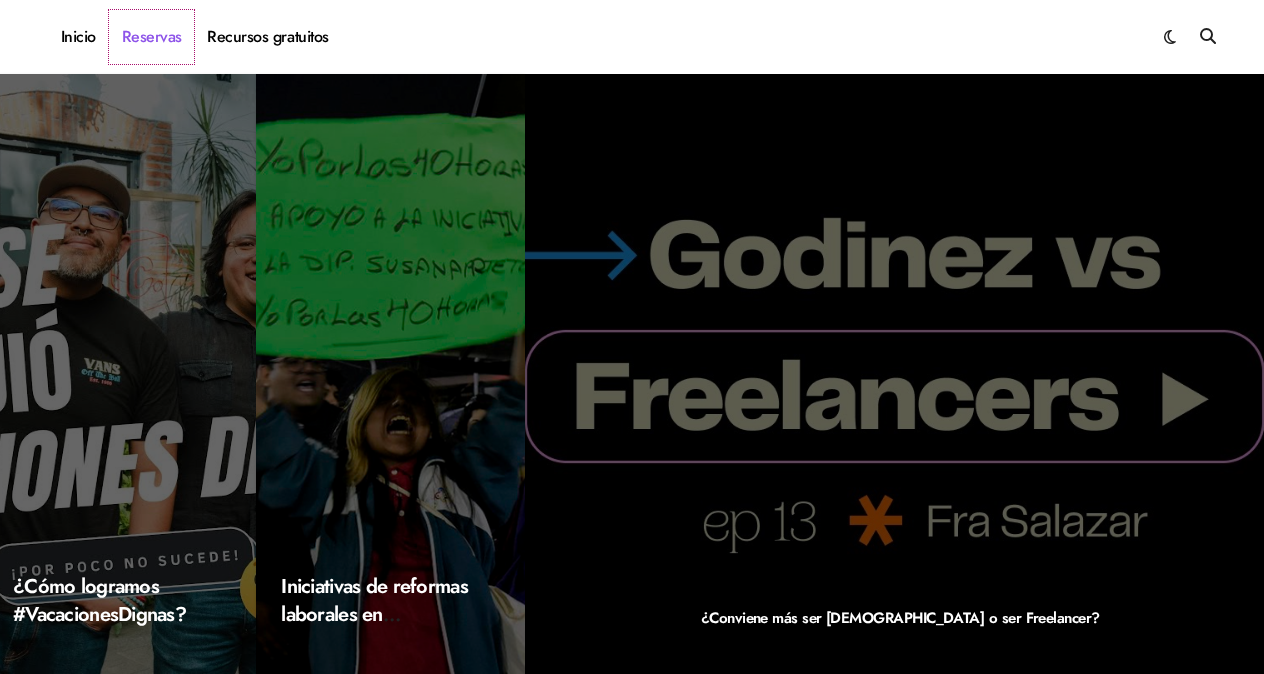 click on "Reservas" at bounding box center [152, 37] 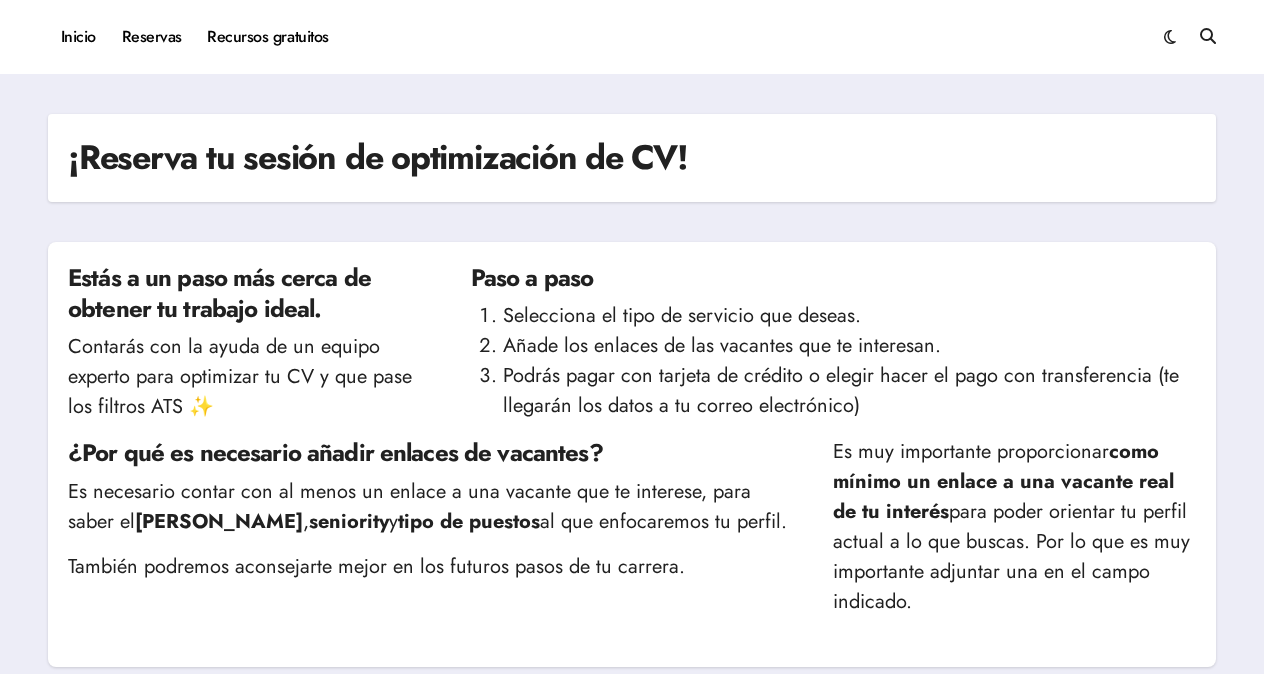 scroll, scrollTop: 0, scrollLeft: 0, axis: both 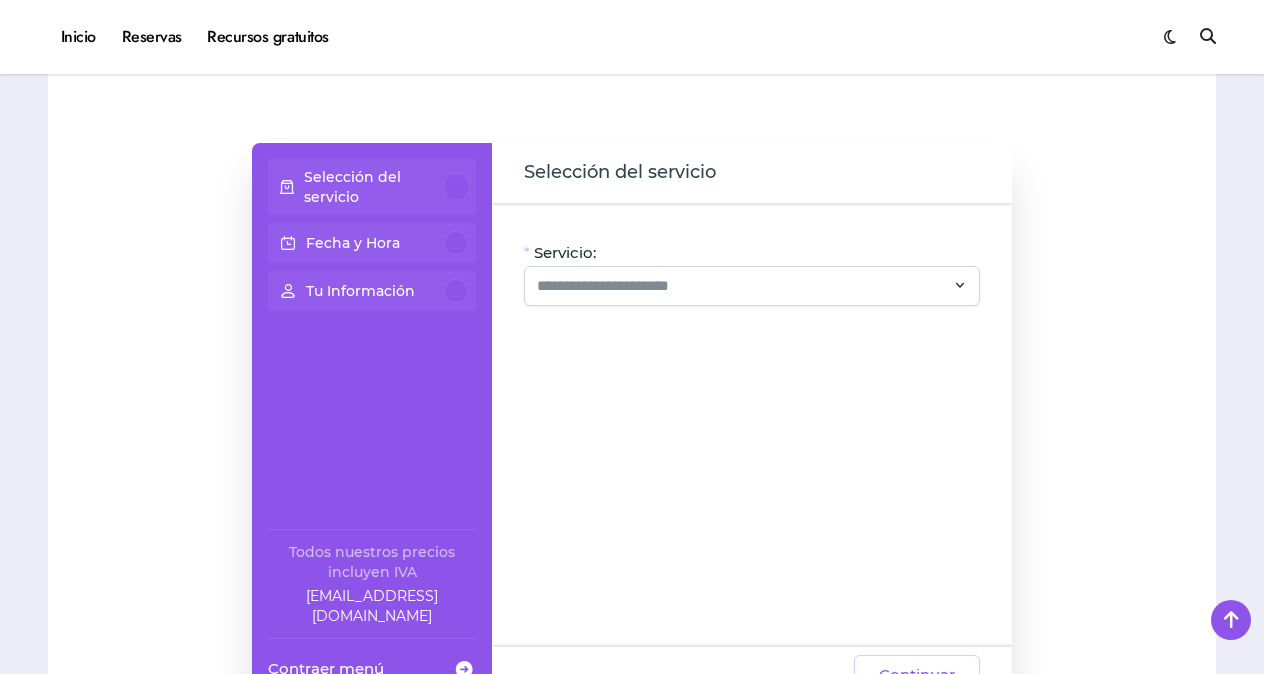 click 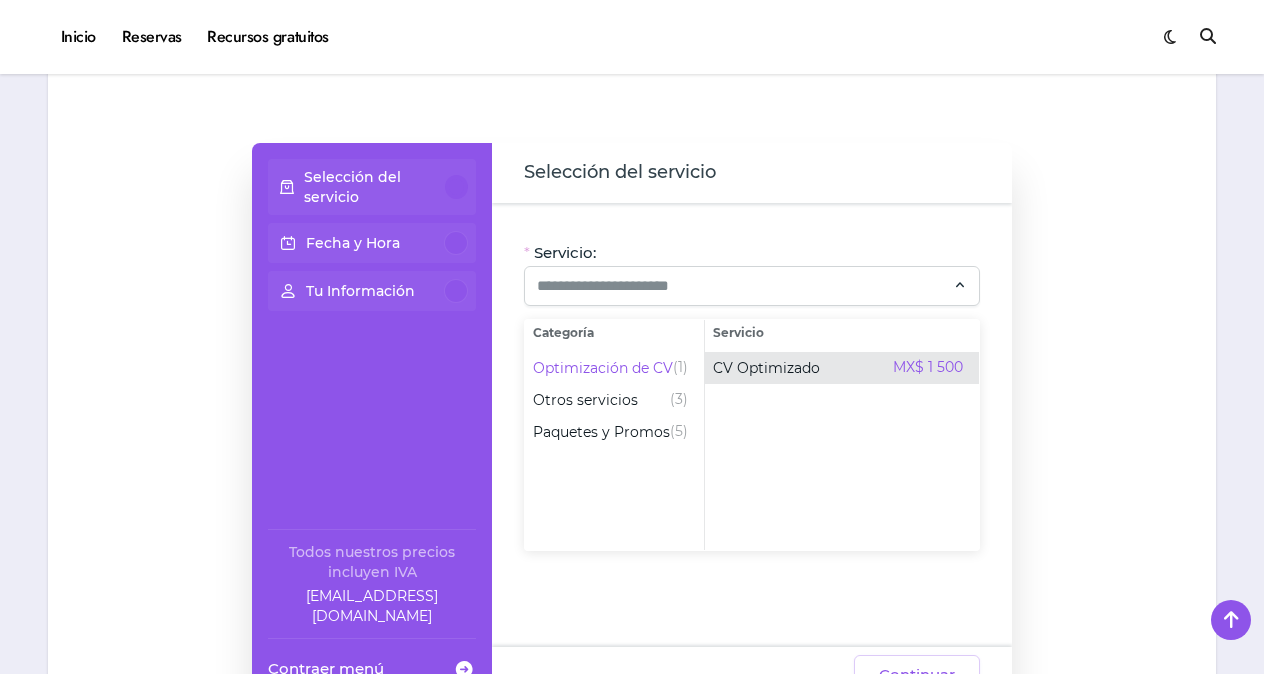 click on "CV Optimizado  MX$ 1 500" at bounding box center (838, 368) 